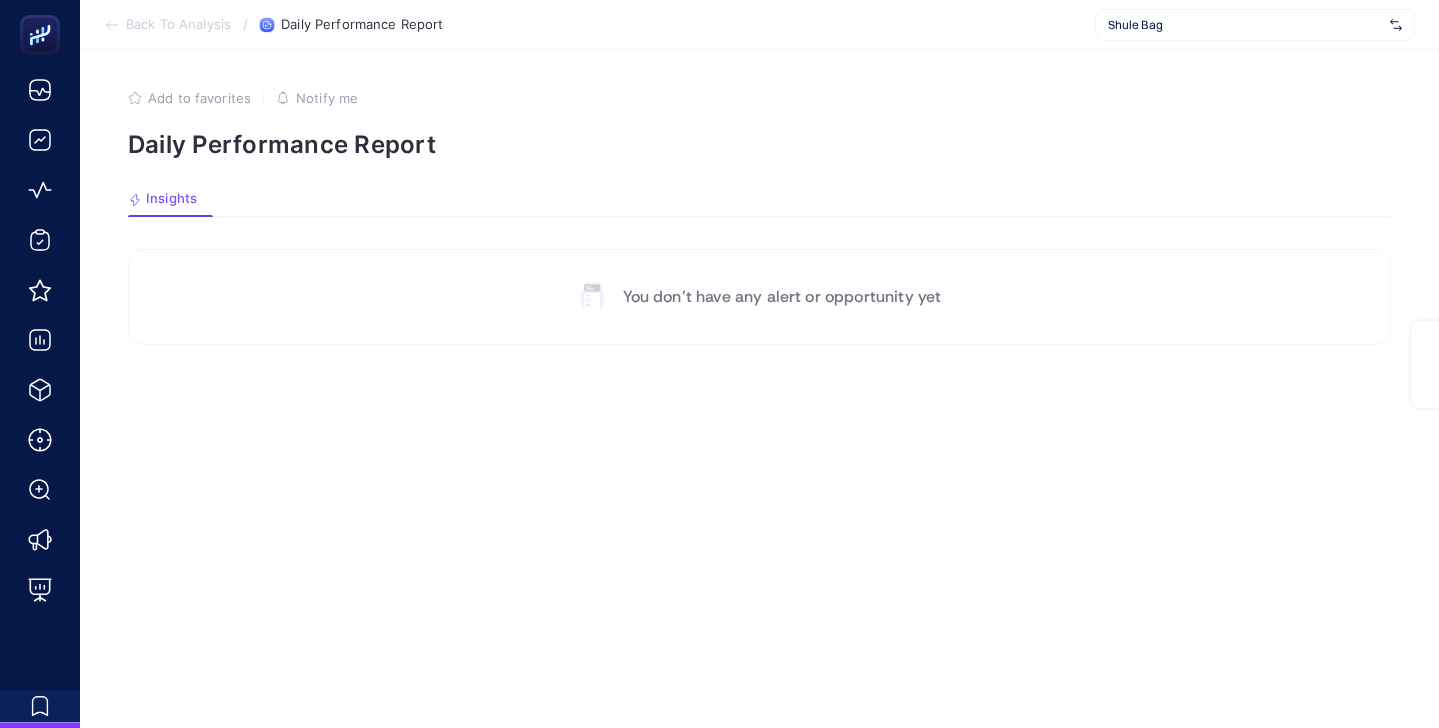 scroll, scrollTop: 0, scrollLeft: 0, axis: both 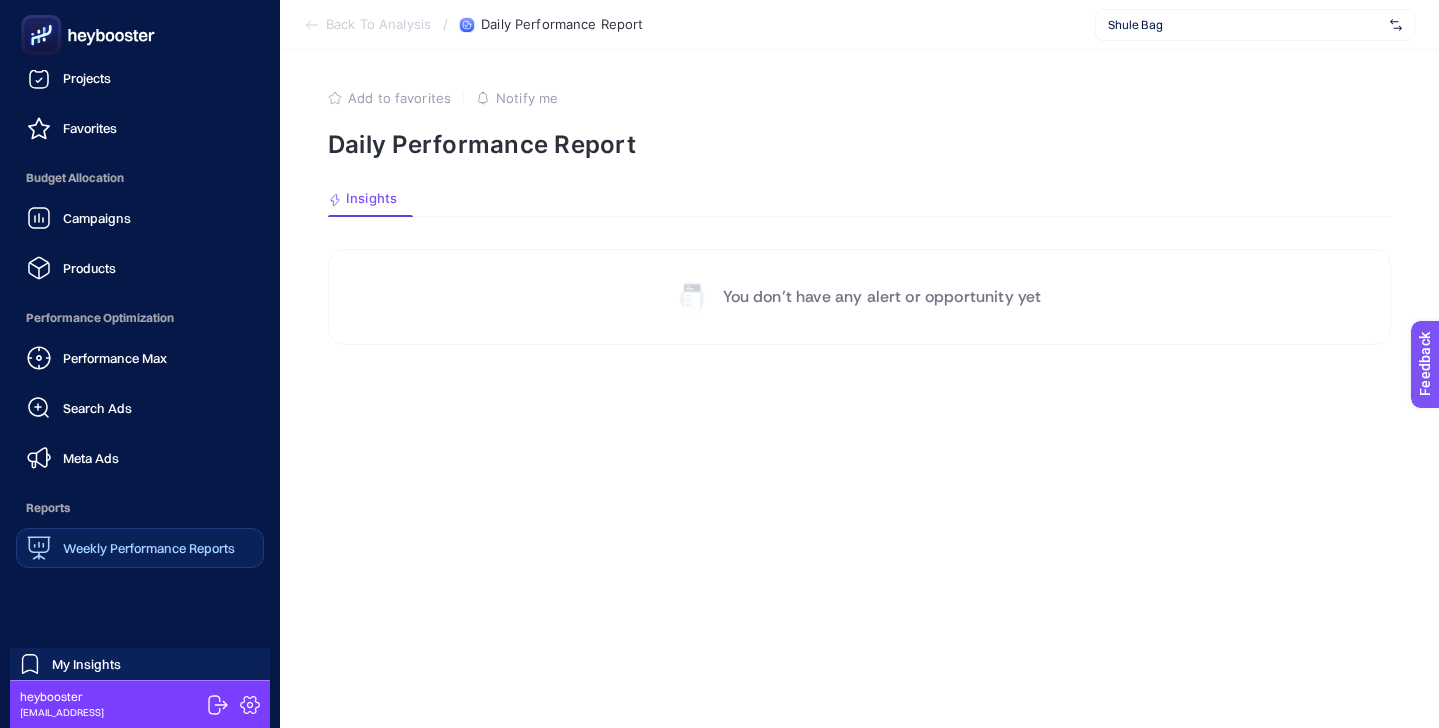 click on "Weekly Performance Reports" at bounding box center (149, 548) 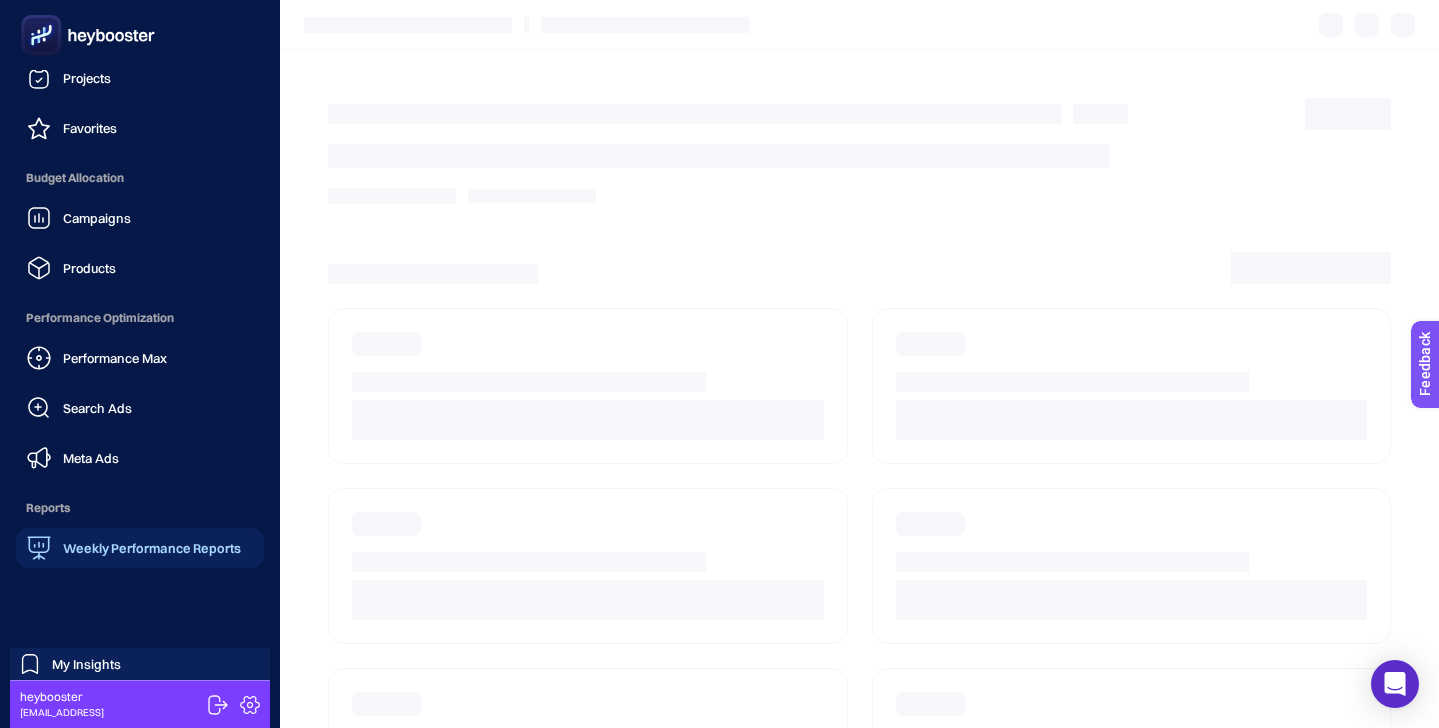 scroll, scrollTop: 42, scrollLeft: 0, axis: vertical 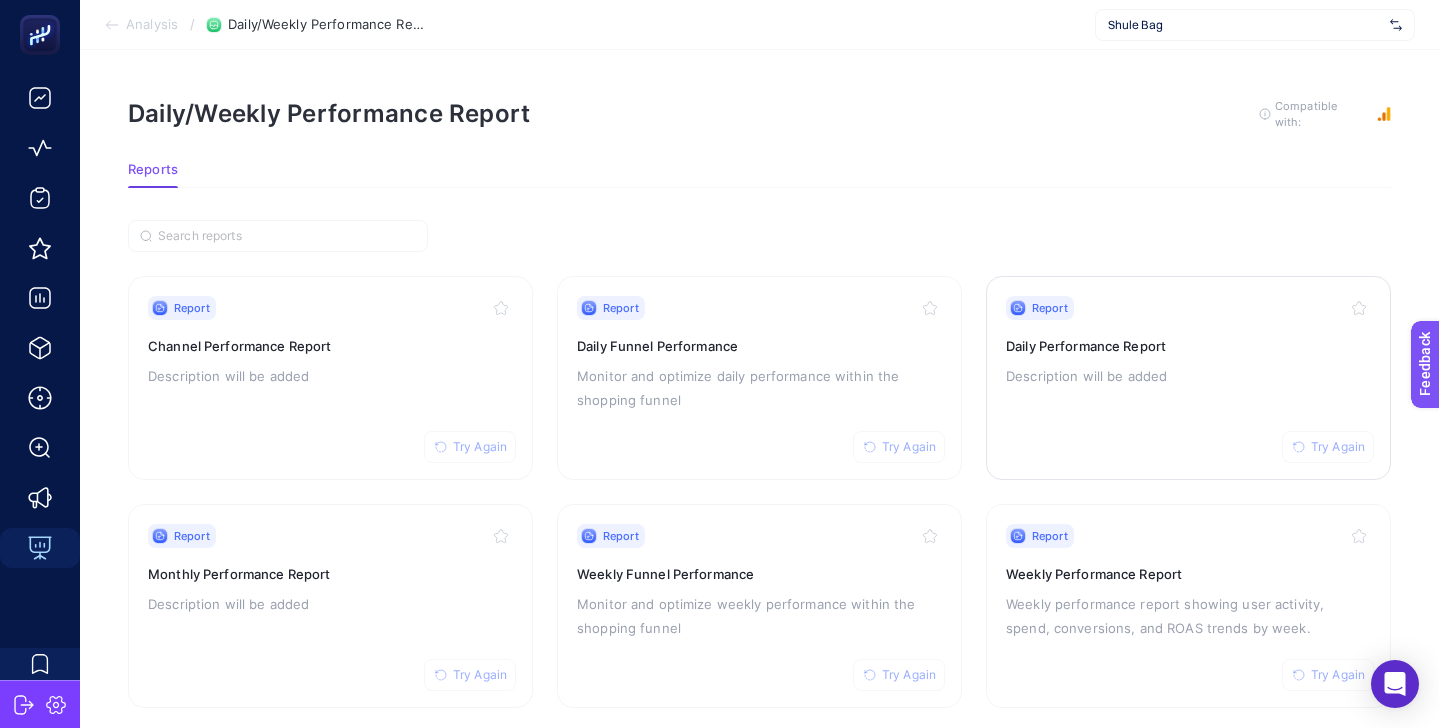 click on "Daily Performance Report" at bounding box center [1188, 346] 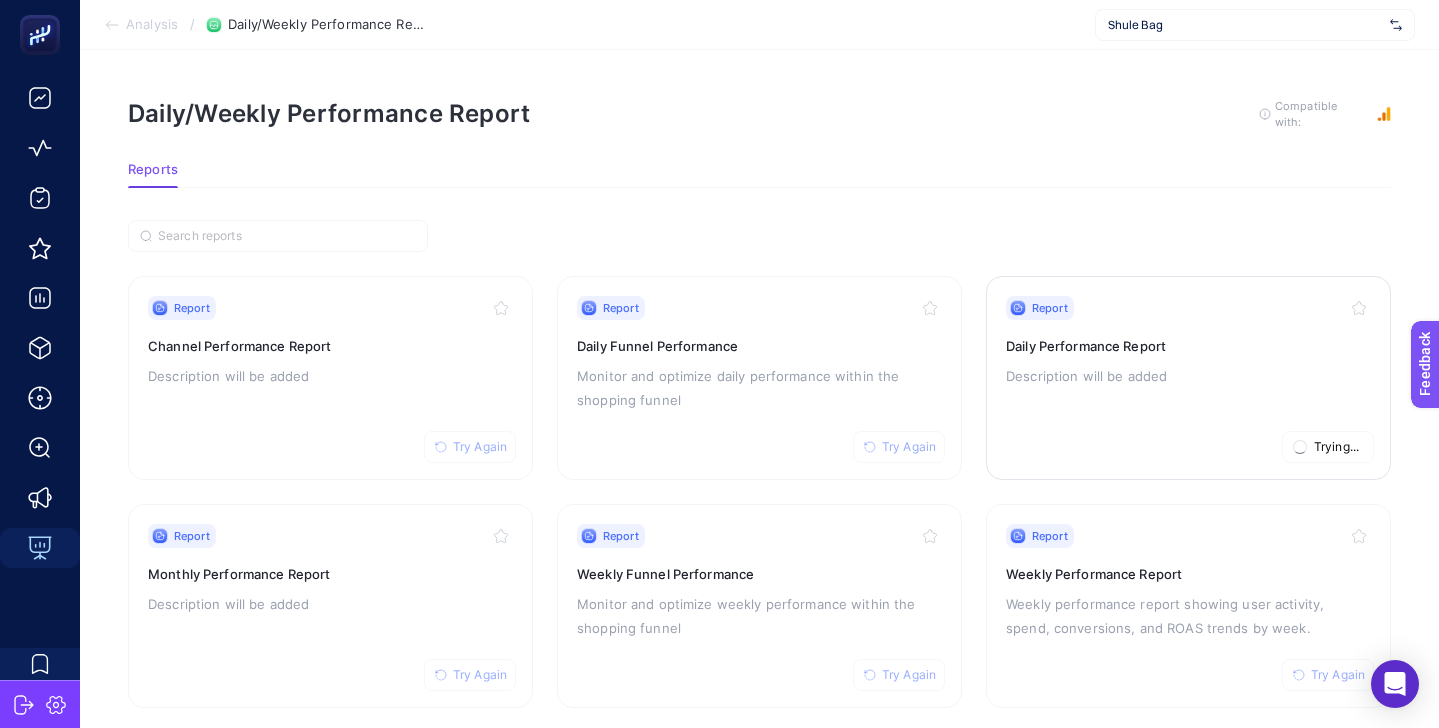click on "Report" at bounding box center [1050, 308] 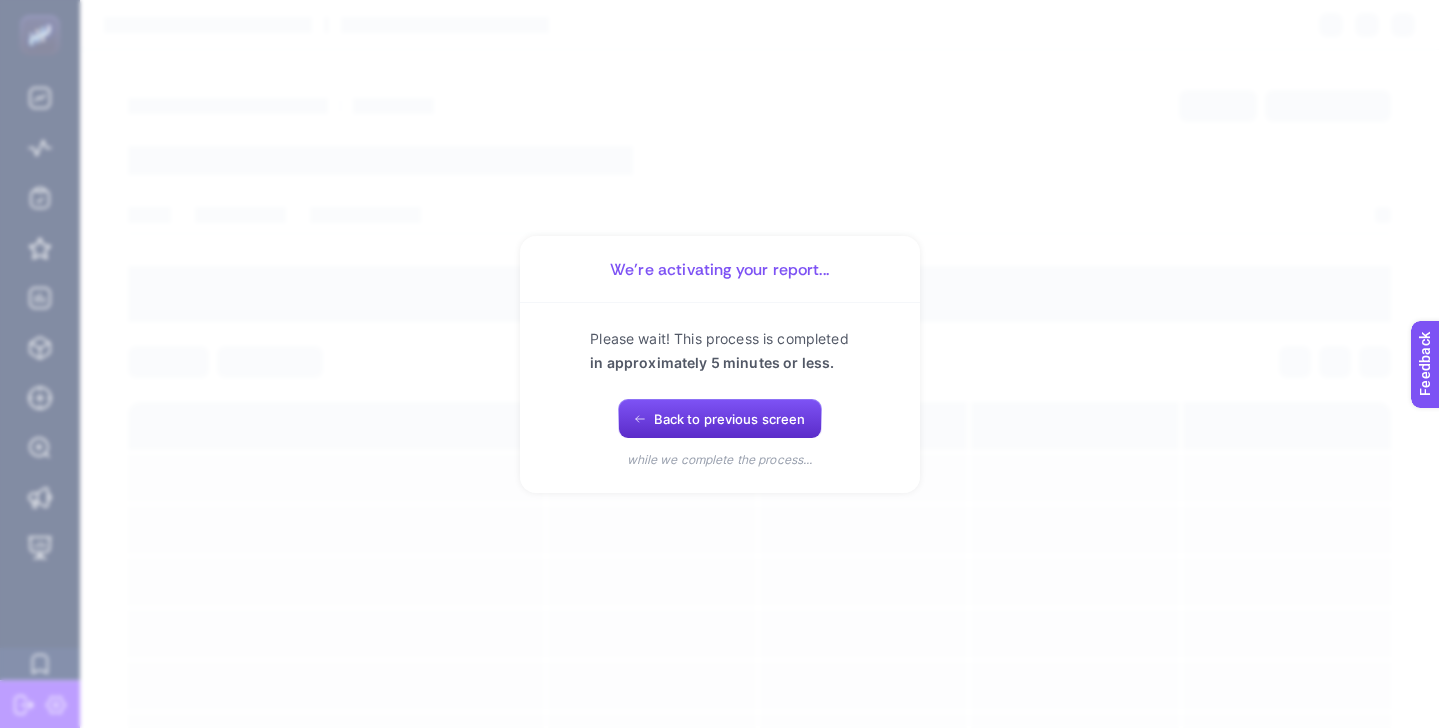 click on "We’re activating your report...   Please wait! This process is completed   in approximately 5 minutes or less.  Back to previous screen while we complete the process..." at bounding box center (719, 364) 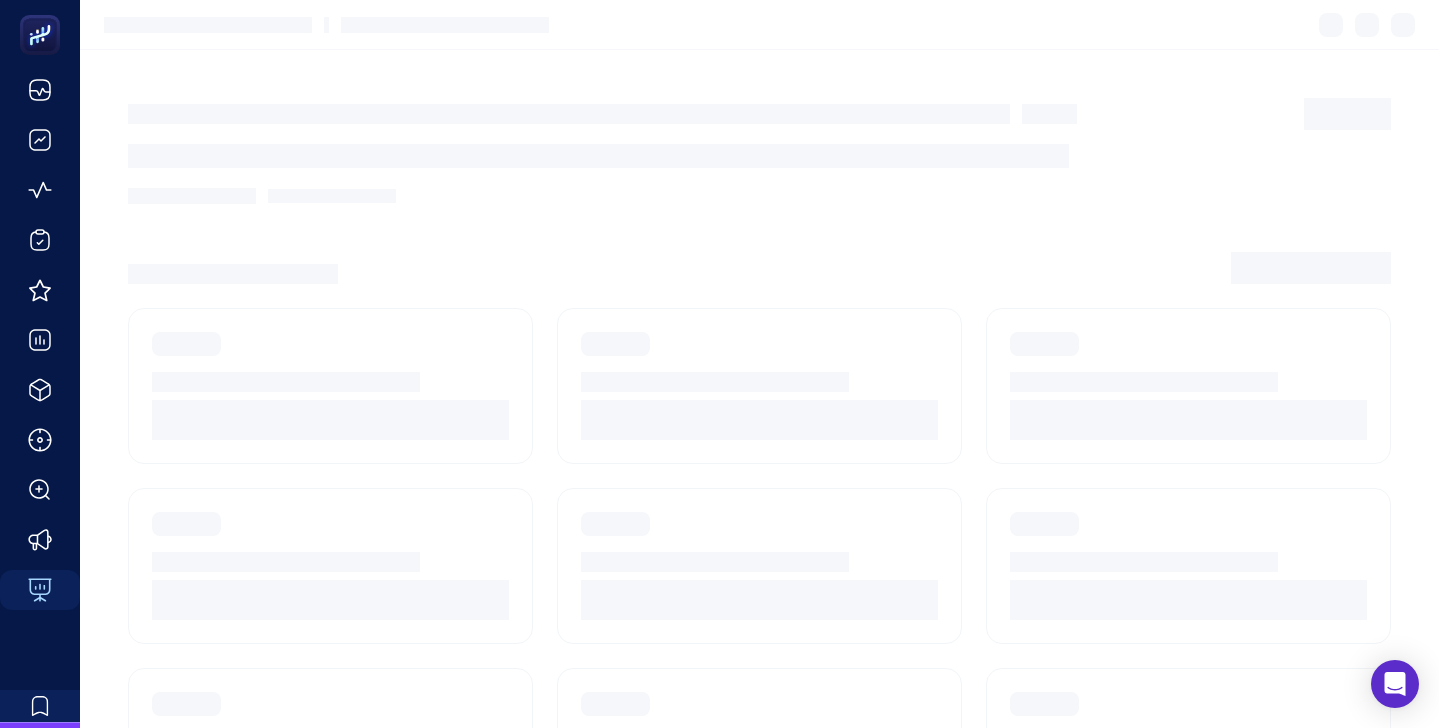scroll, scrollTop: 0, scrollLeft: 0, axis: both 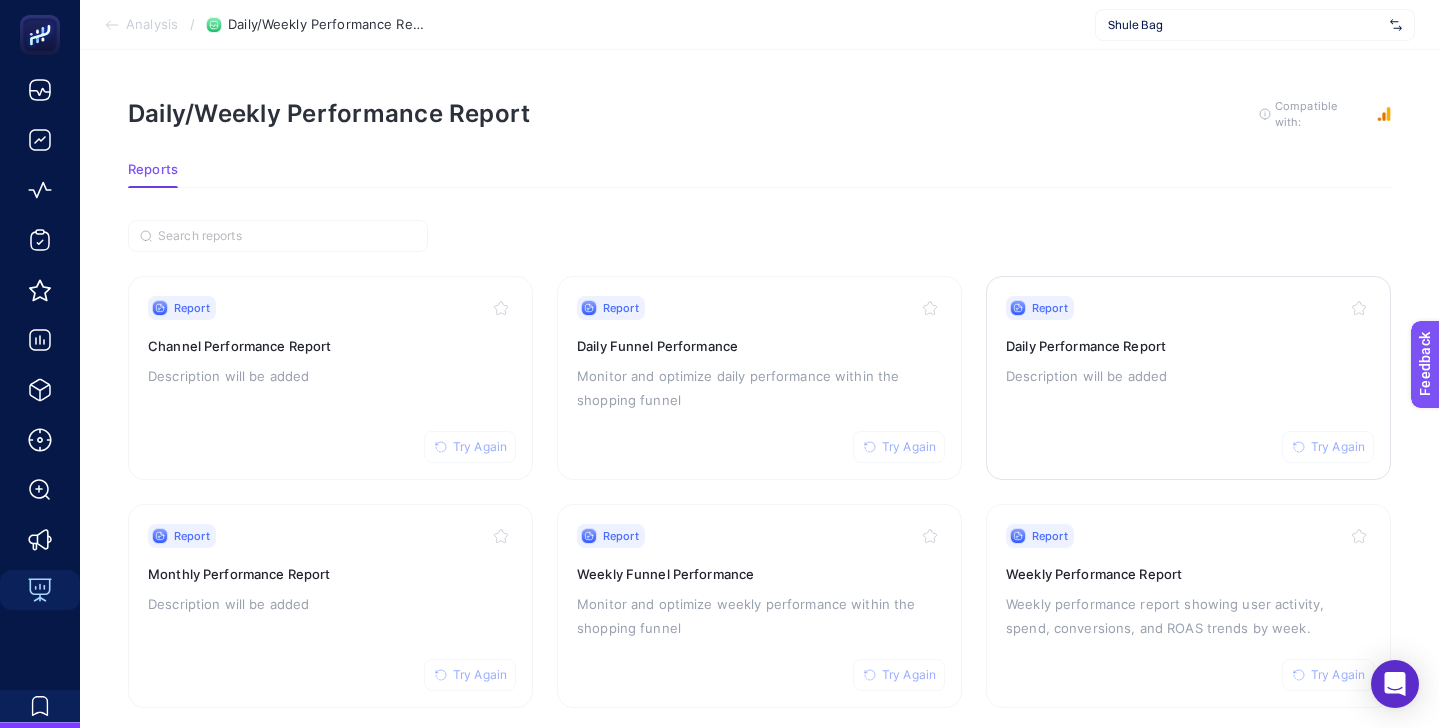 click on "Daily Performance Report" at bounding box center (1188, 346) 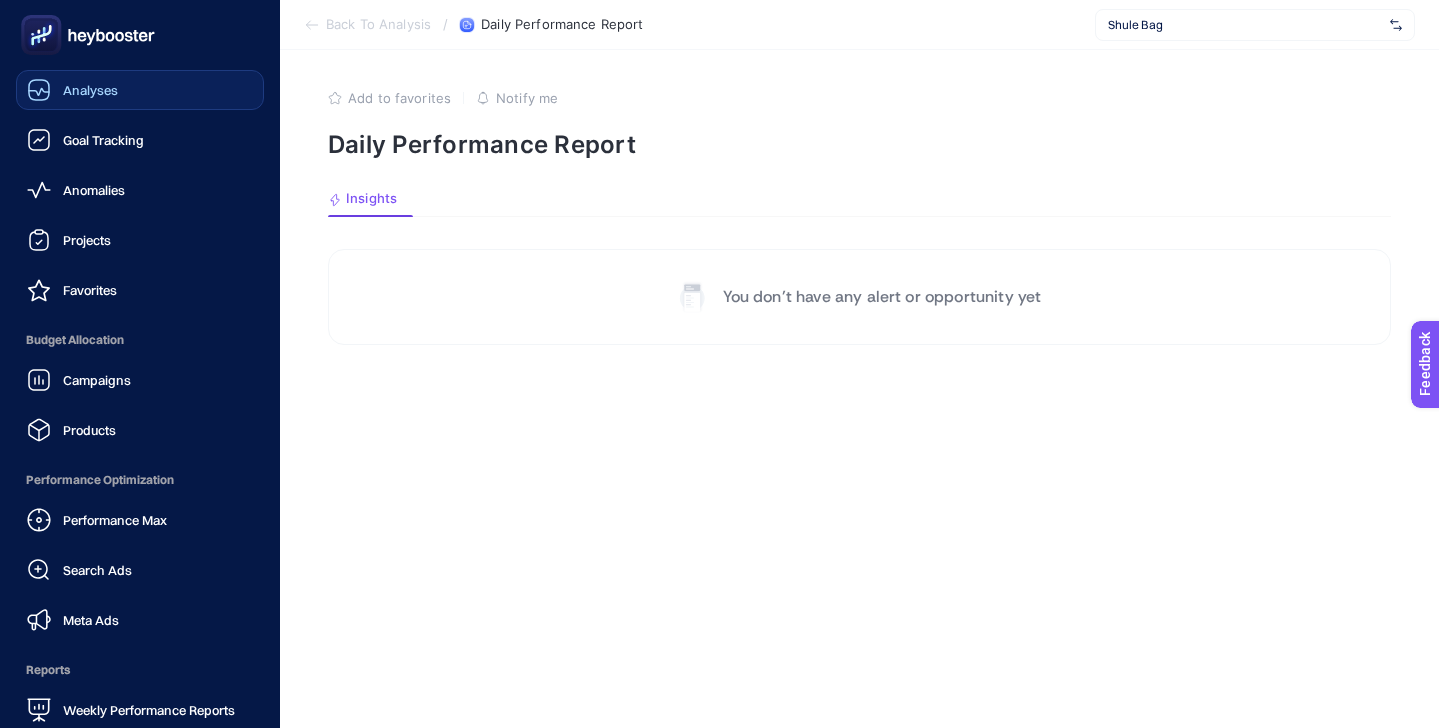 click on "Analyses" at bounding box center [140, 90] 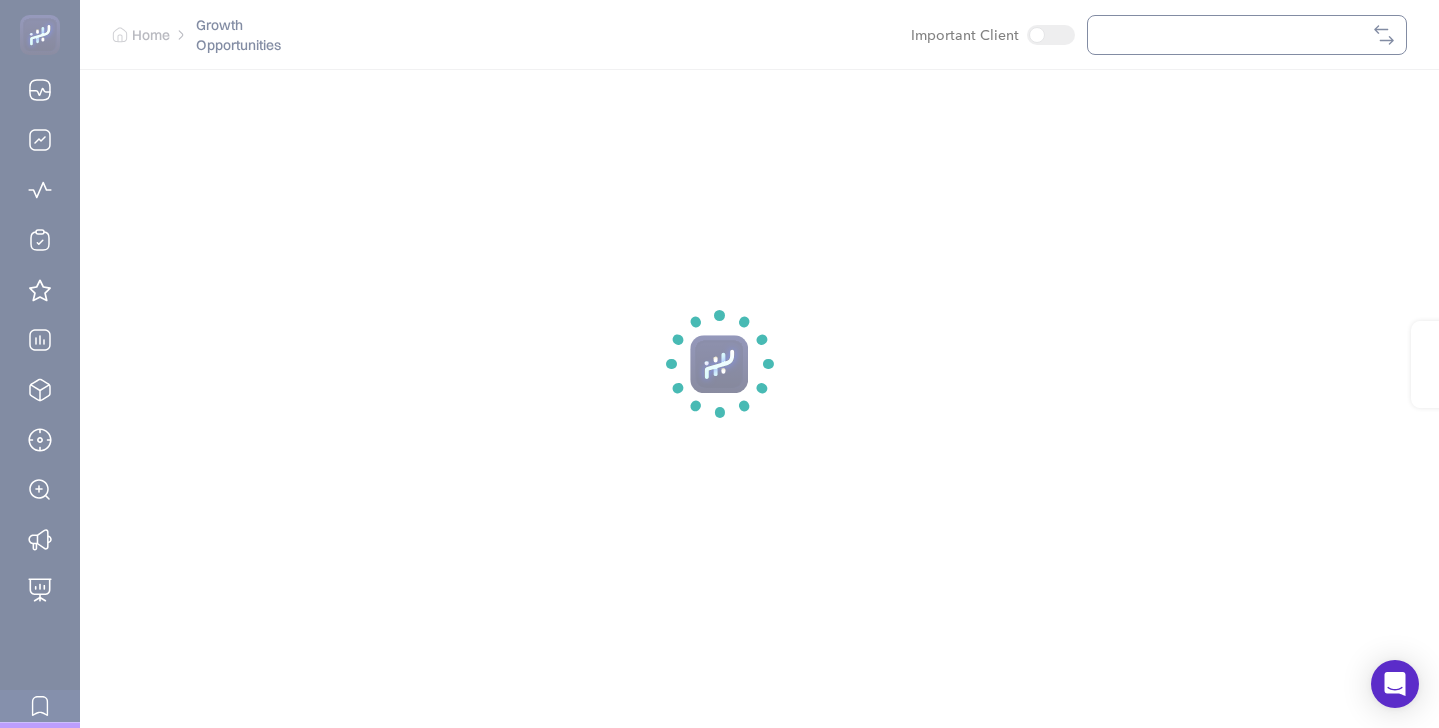 scroll, scrollTop: 0, scrollLeft: 0, axis: both 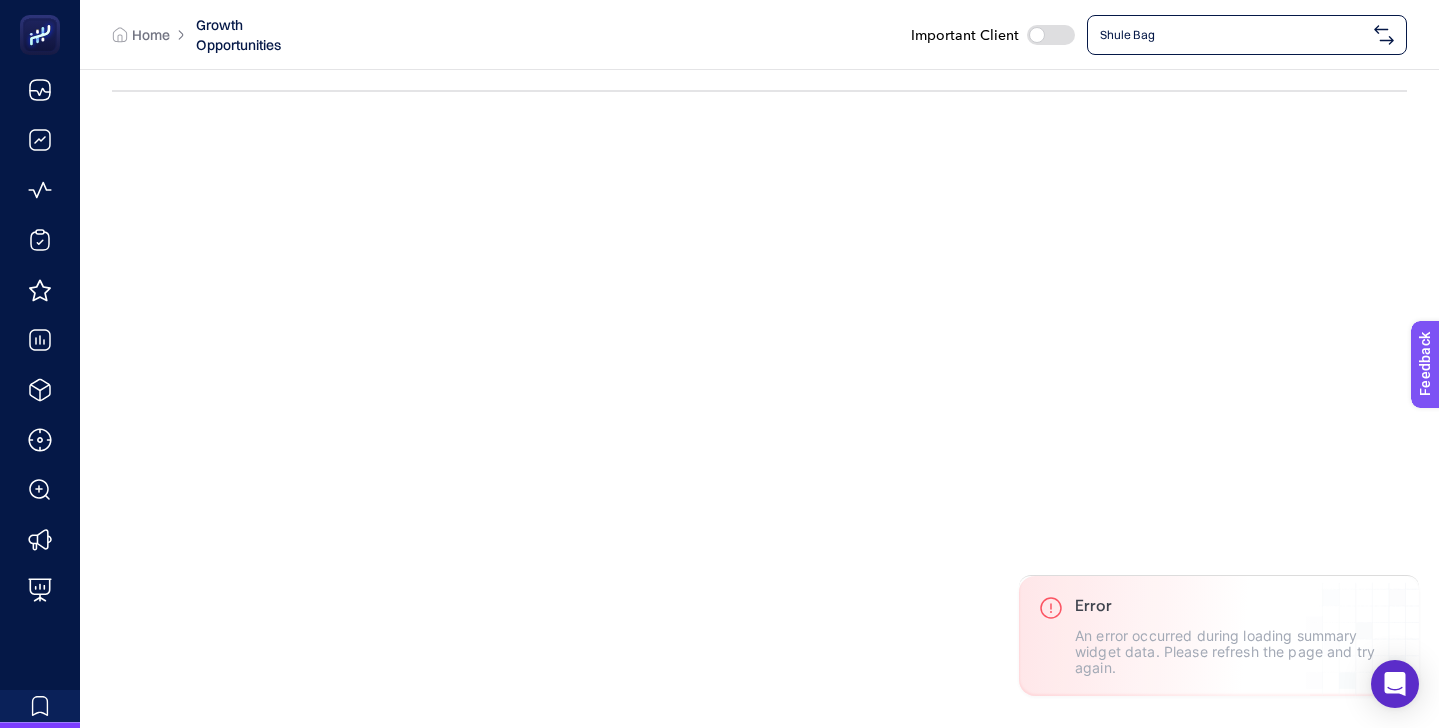 click on "Shule Bag" at bounding box center [1247, 35] 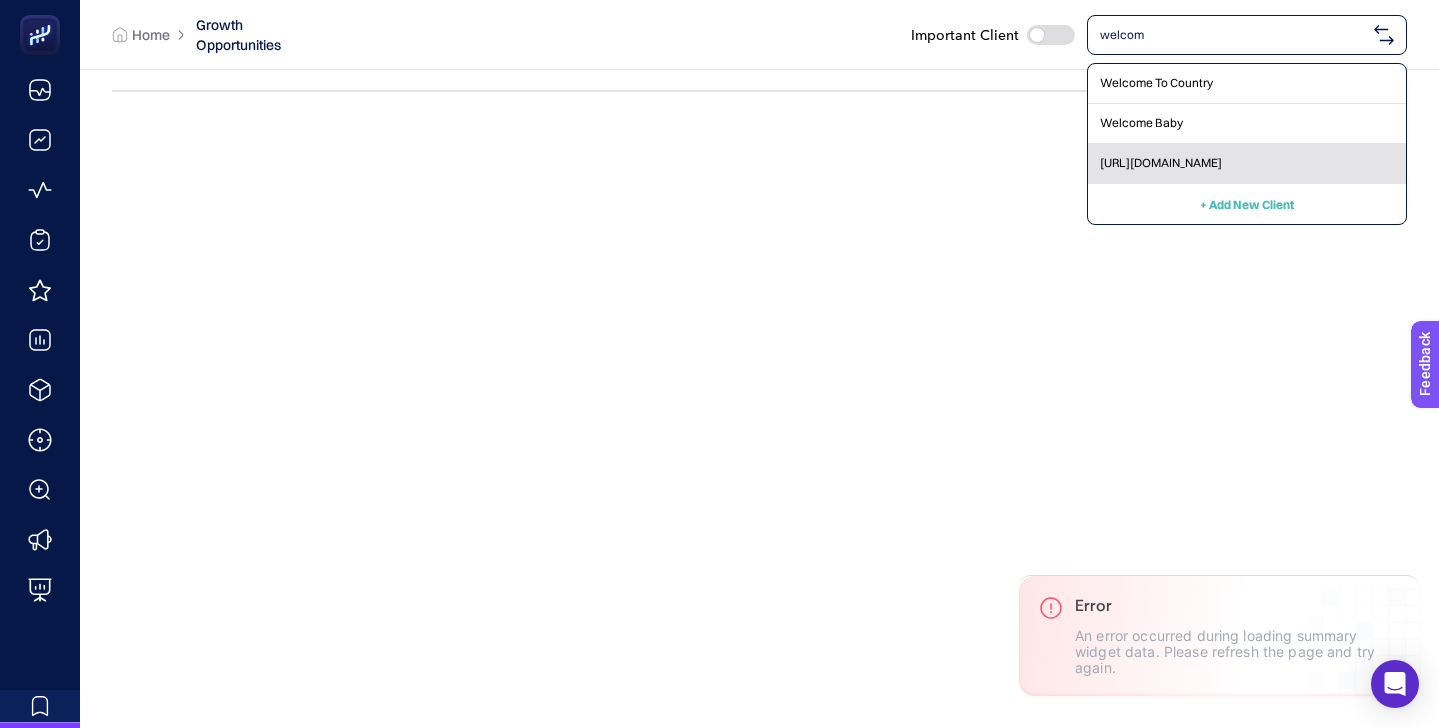 type on "welcom" 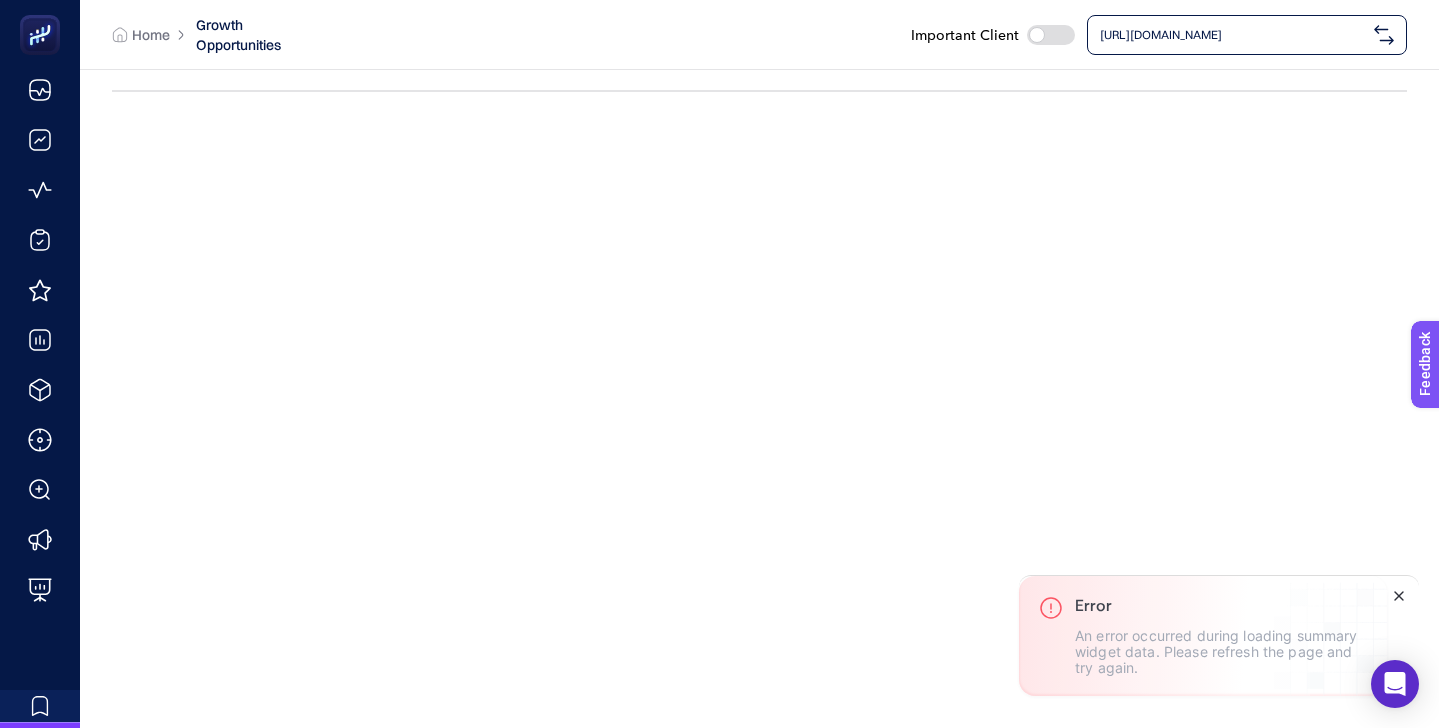 click 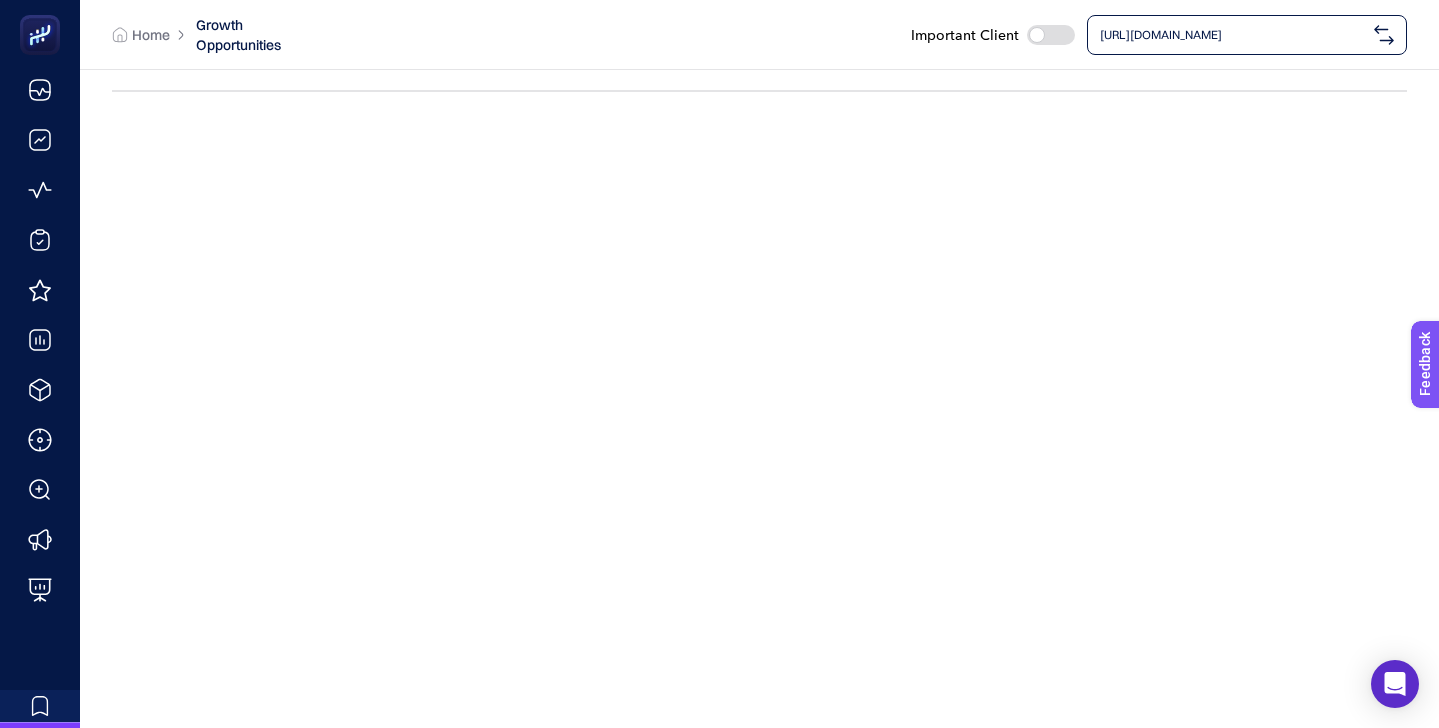 click at bounding box center (1051, 35) 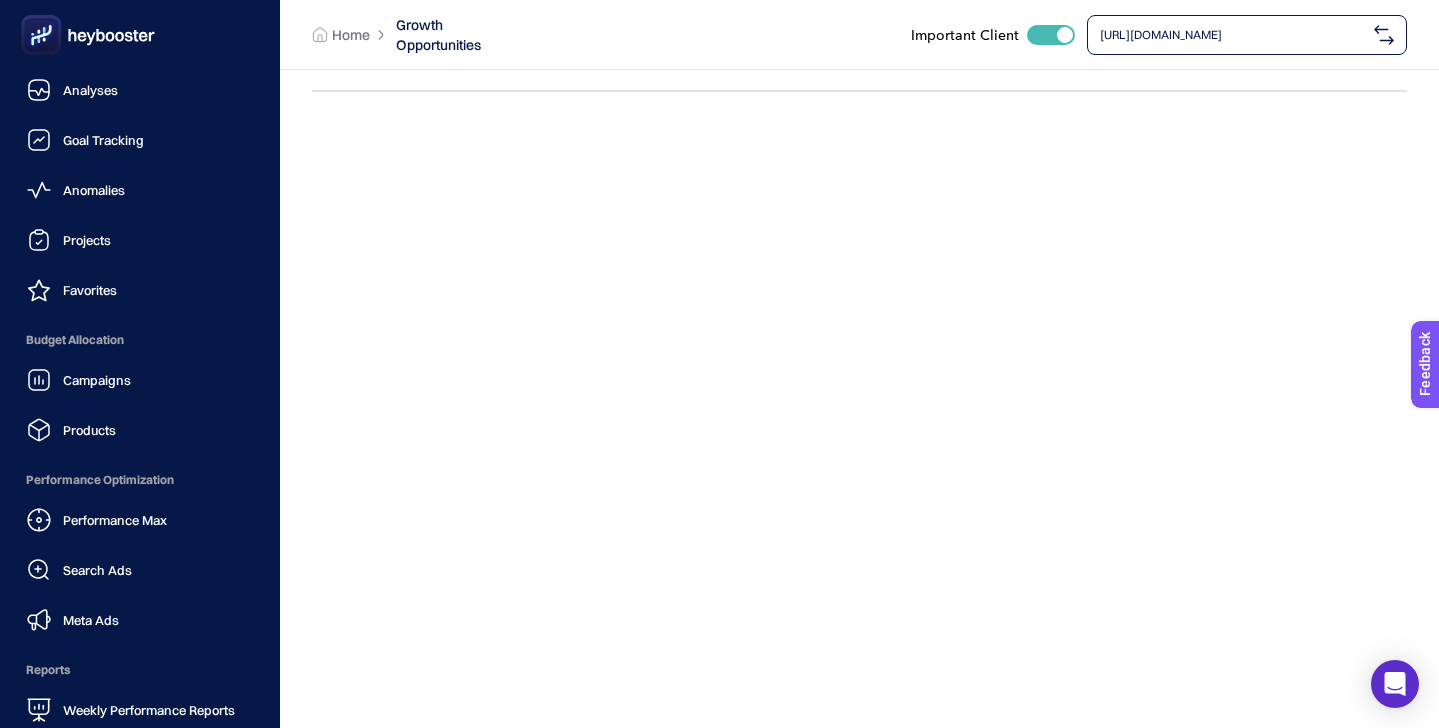 scroll, scrollTop: 162, scrollLeft: 0, axis: vertical 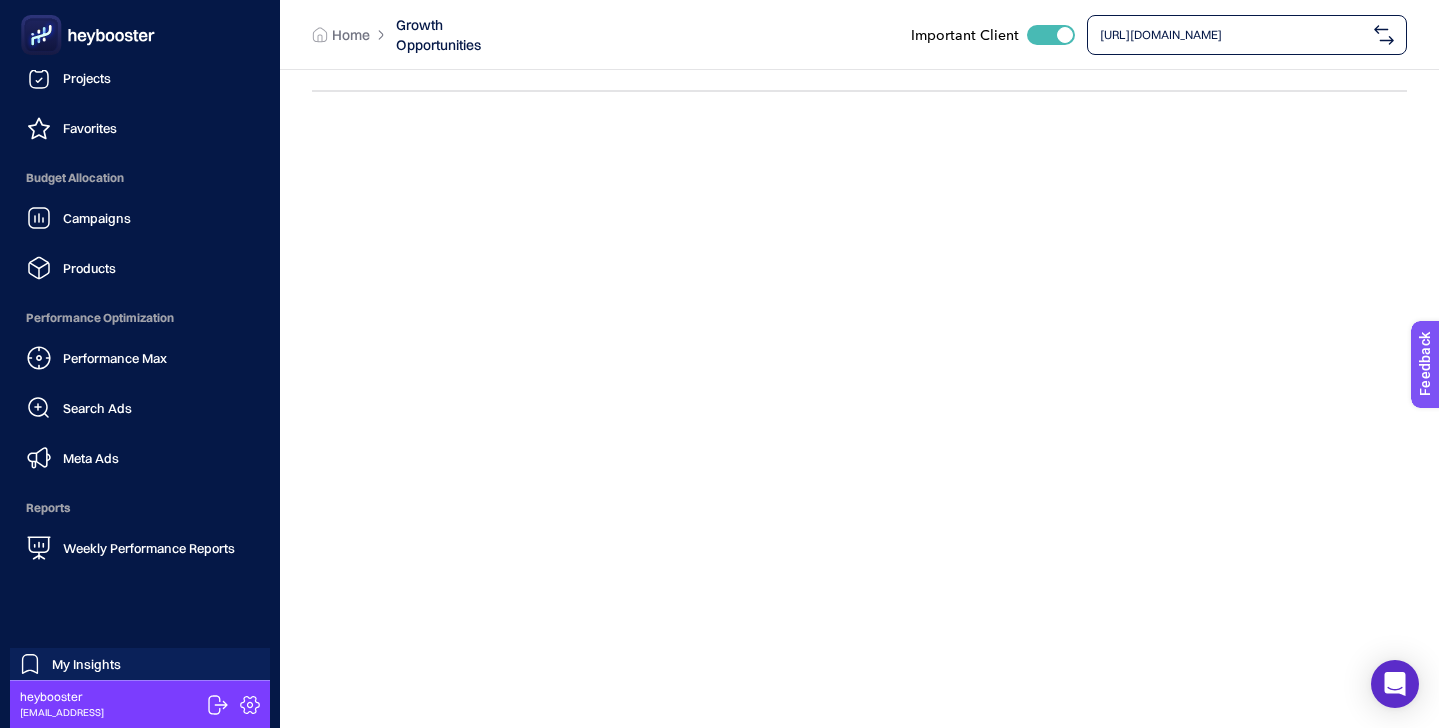 click 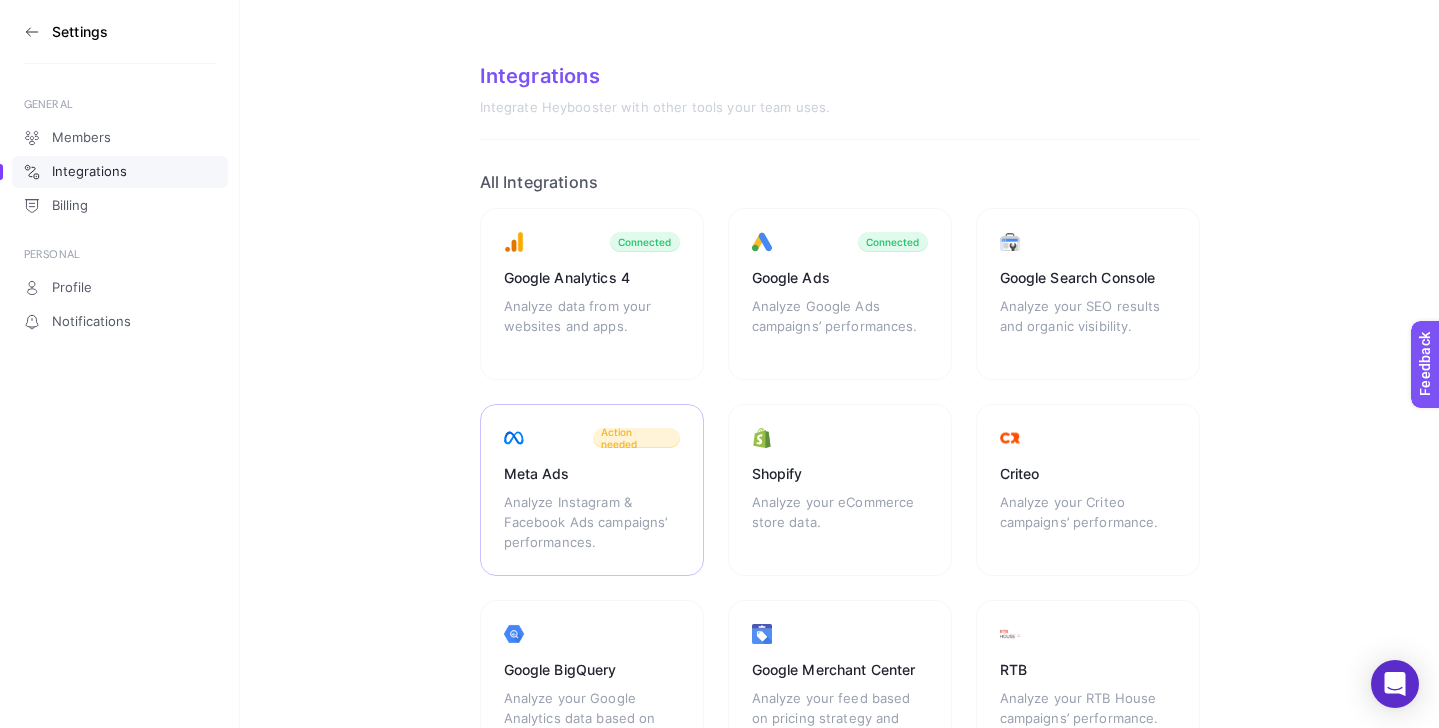 click on "Meta Ads Analyze Instagram & Facebook Ads campaigns’ performances. Action needed" 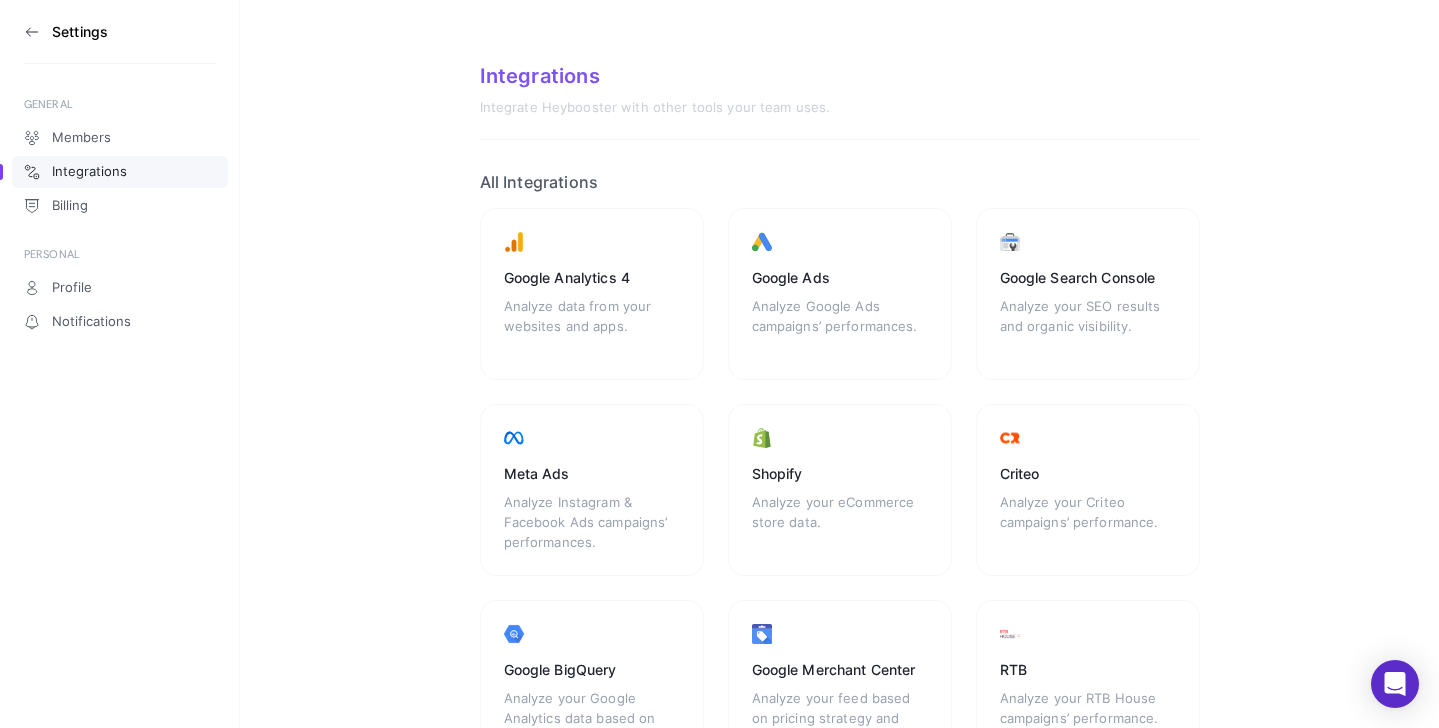 scroll, scrollTop: 0, scrollLeft: 0, axis: both 